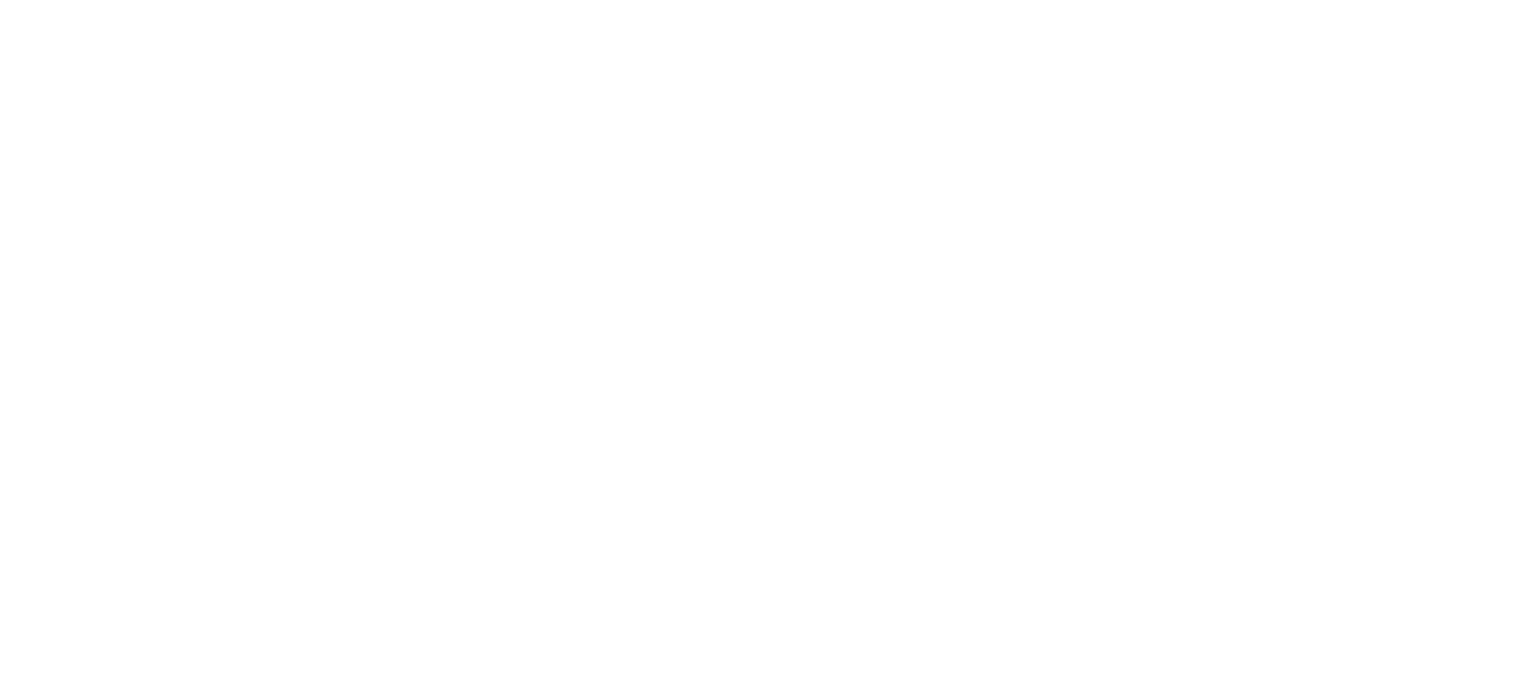 scroll, scrollTop: 0, scrollLeft: 0, axis: both 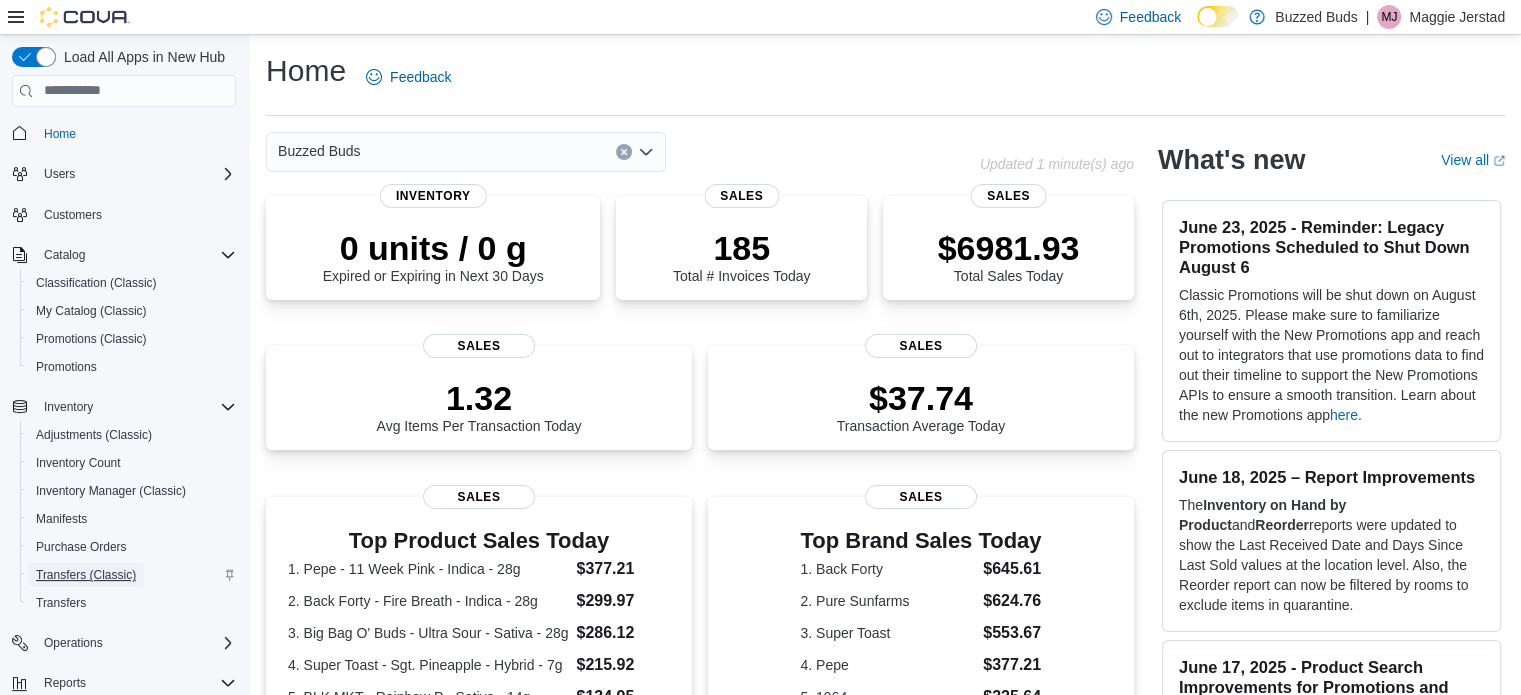 click on "Transfers (Classic)" at bounding box center [86, 575] 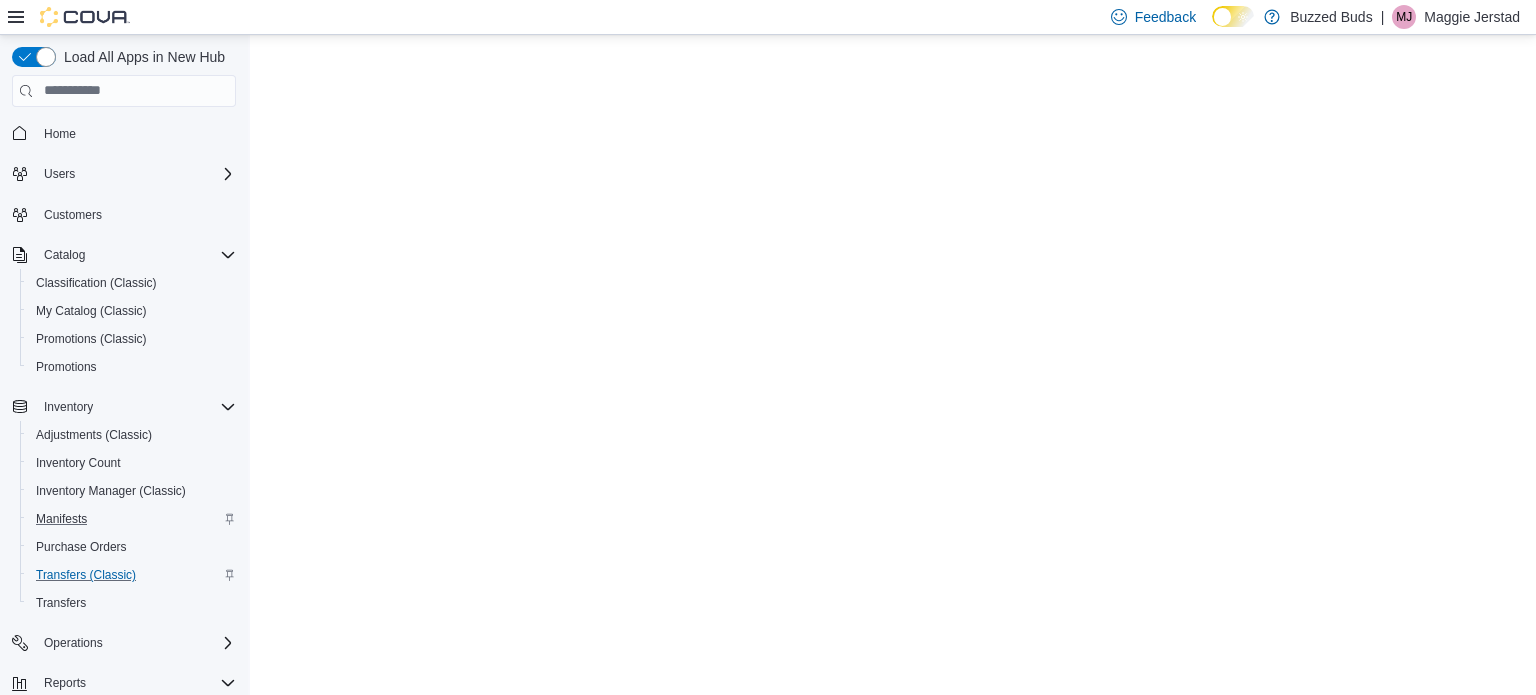 scroll, scrollTop: 172, scrollLeft: 0, axis: vertical 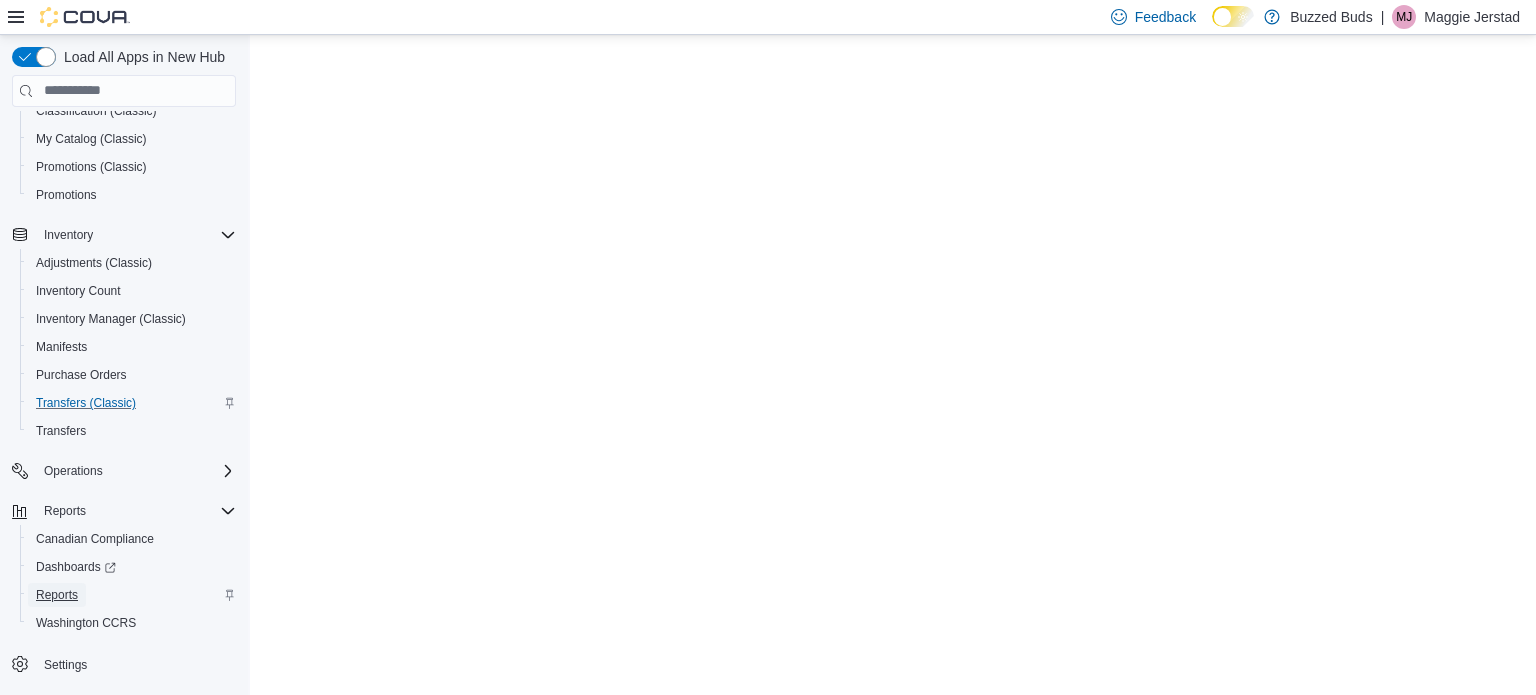 click on "Reports" at bounding box center [57, 595] 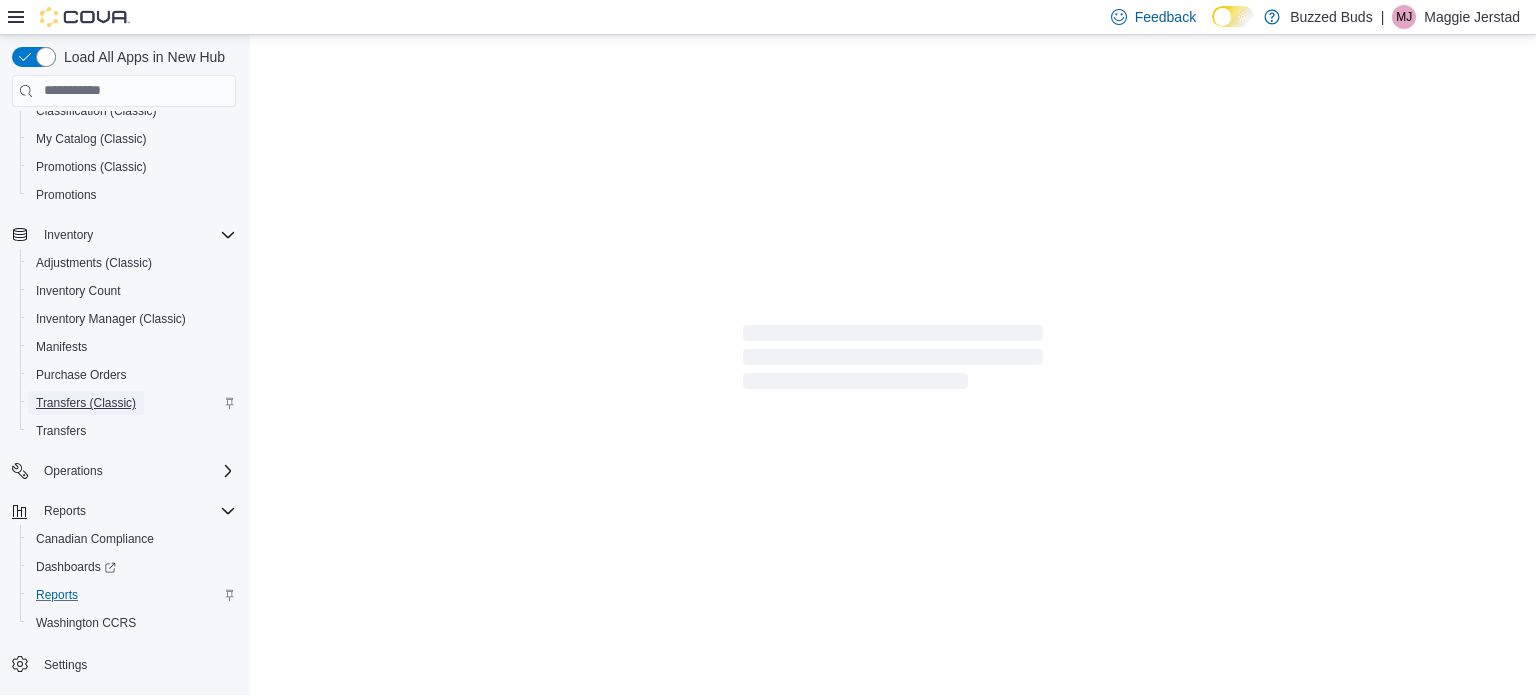 click on "Transfers (Classic)" at bounding box center (86, 403) 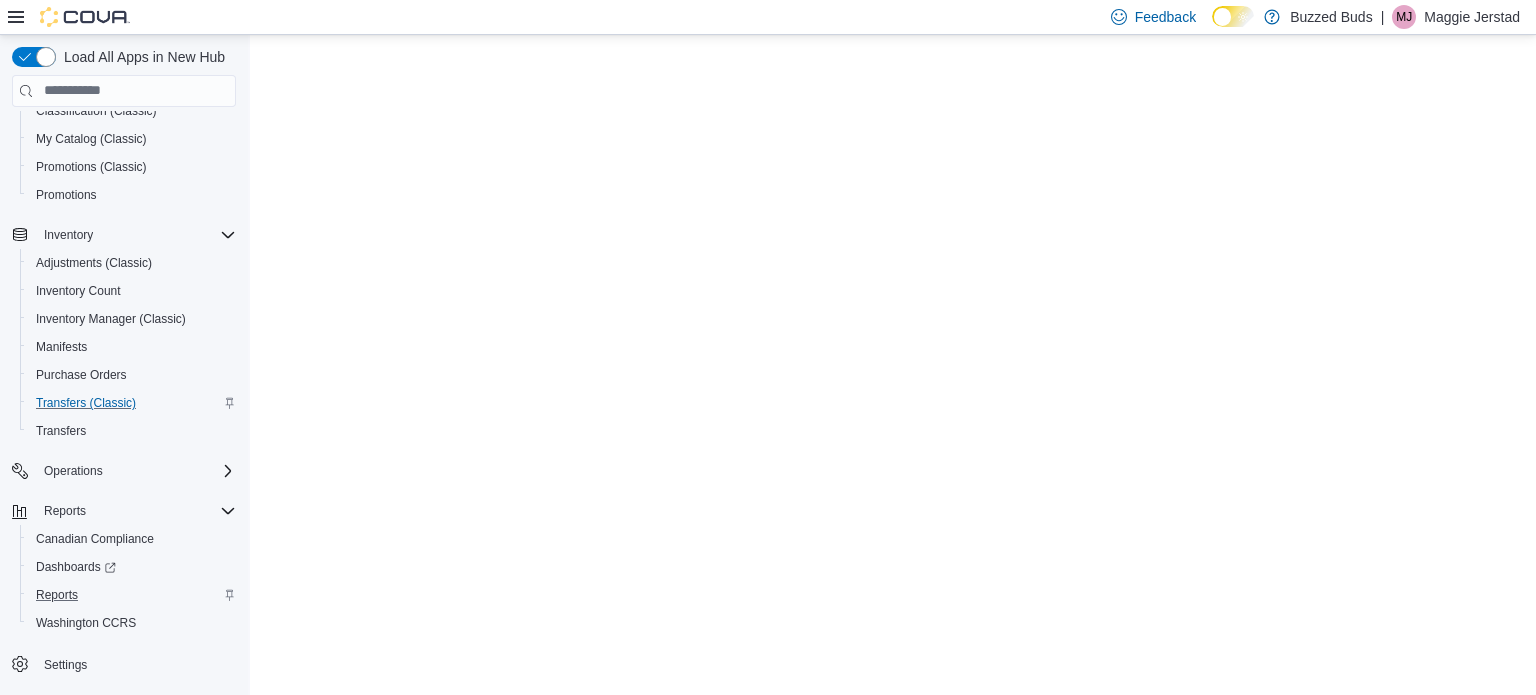 scroll, scrollTop: 0, scrollLeft: 0, axis: both 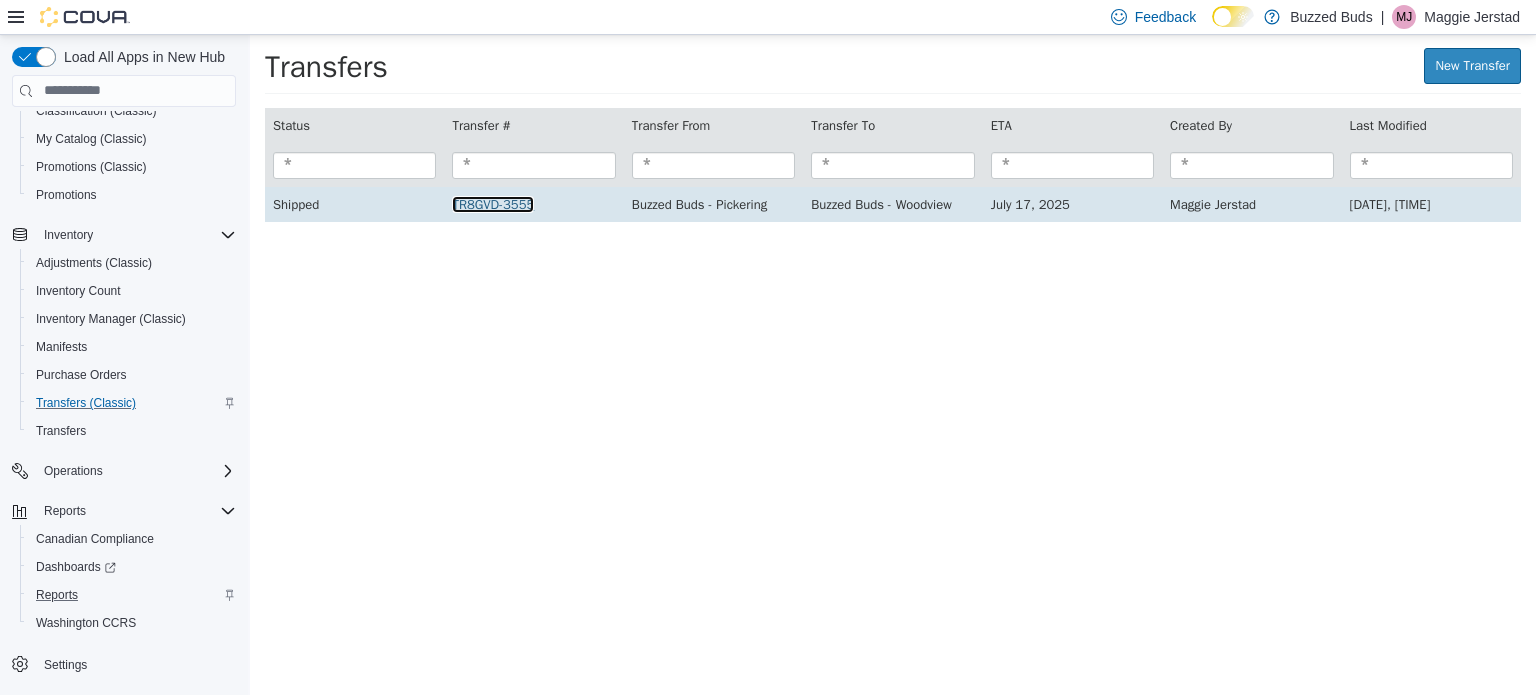 click on "TR8GVD-3555" at bounding box center (493, 203) 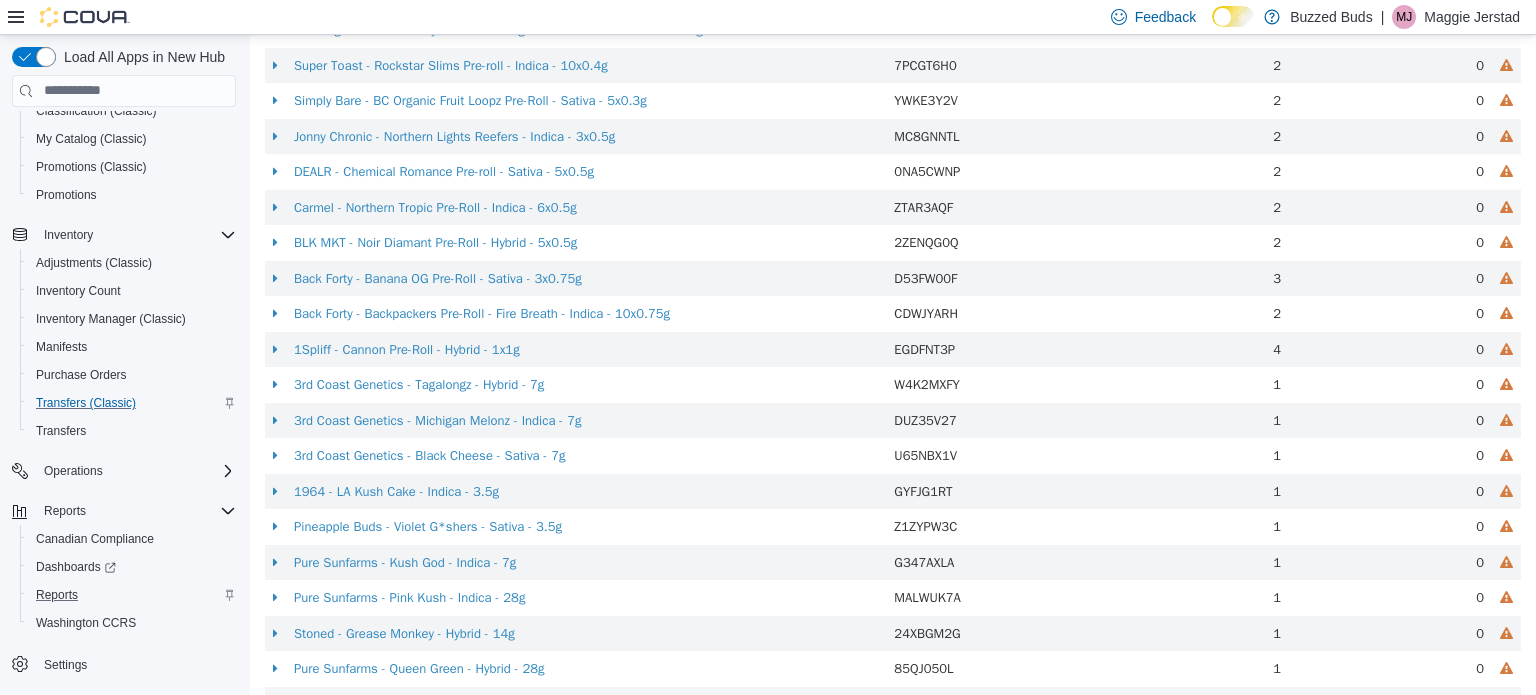 scroll, scrollTop: 2015, scrollLeft: 0, axis: vertical 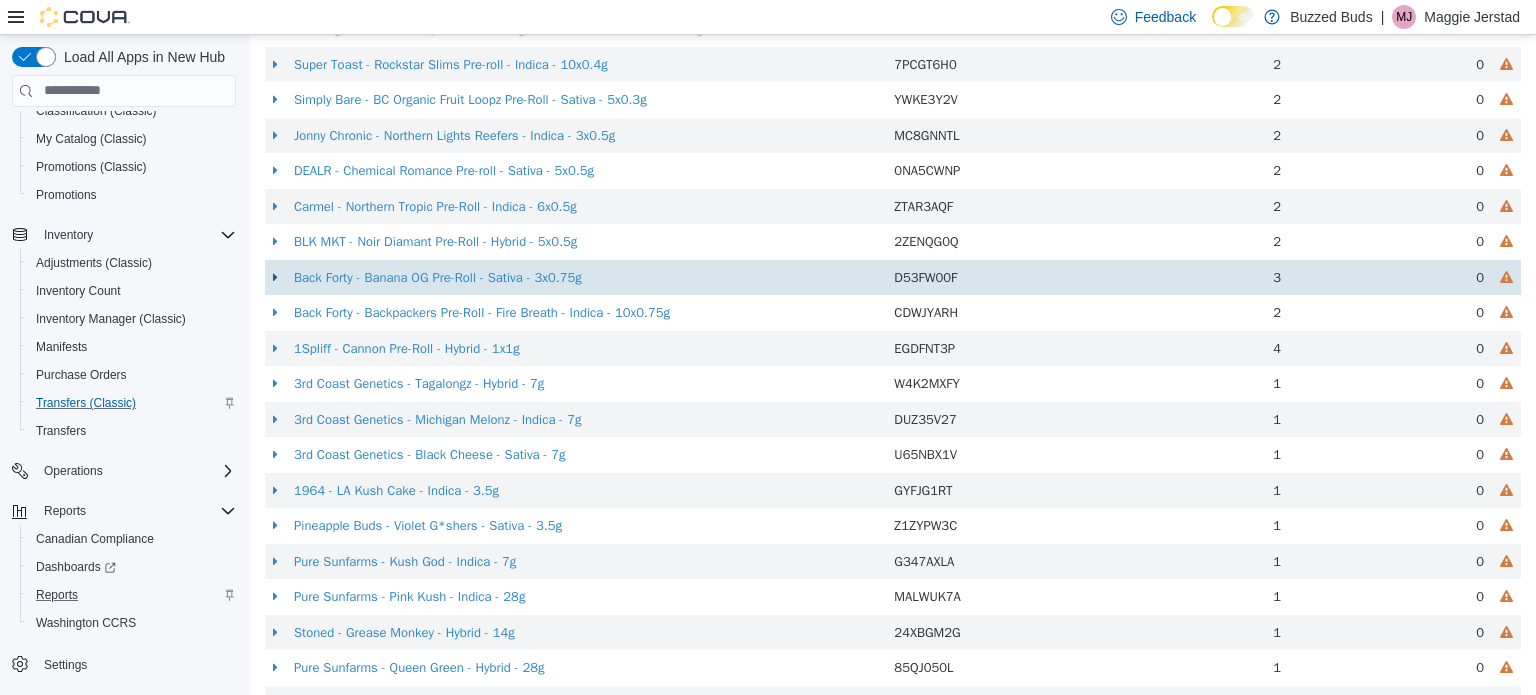 click at bounding box center [275, 276] 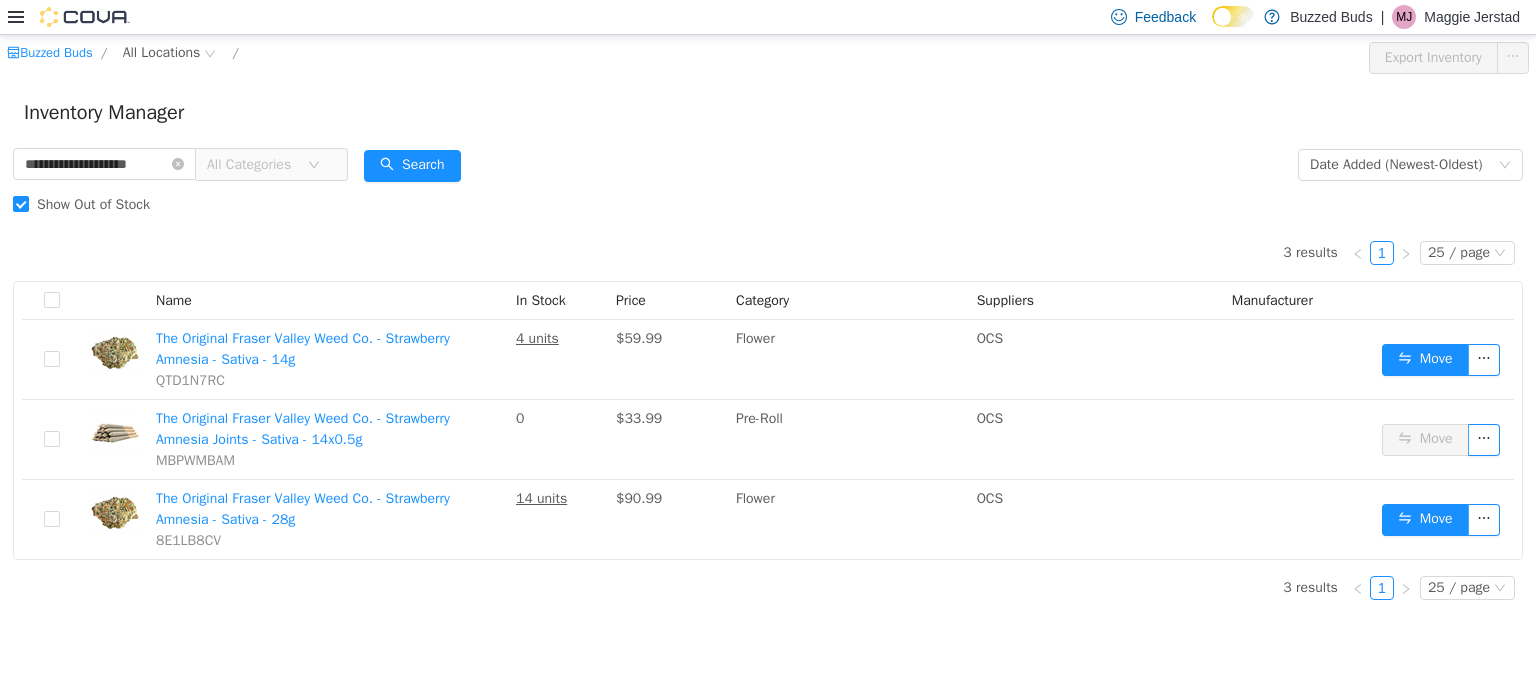 scroll, scrollTop: 0, scrollLeft: 0, axis: both 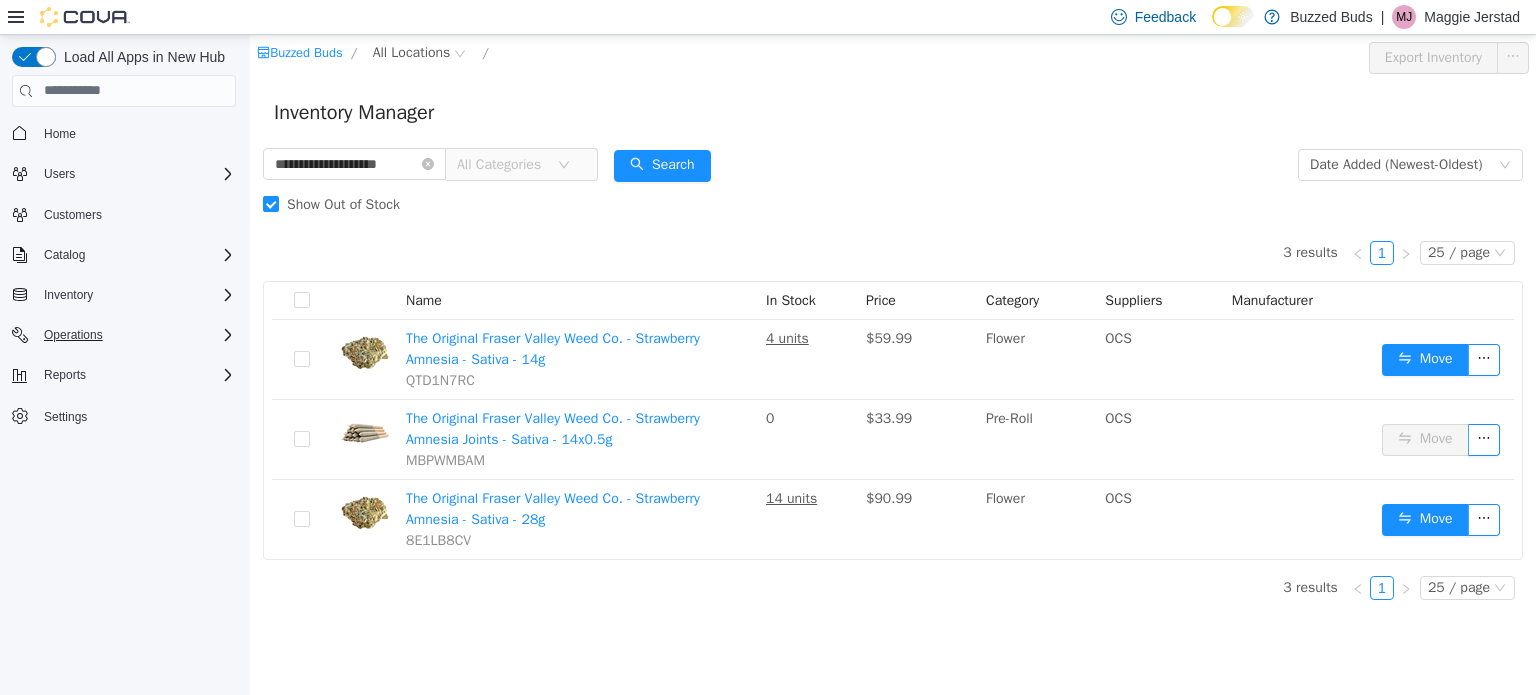 click on "Operations" at bounding box center [124, 335] 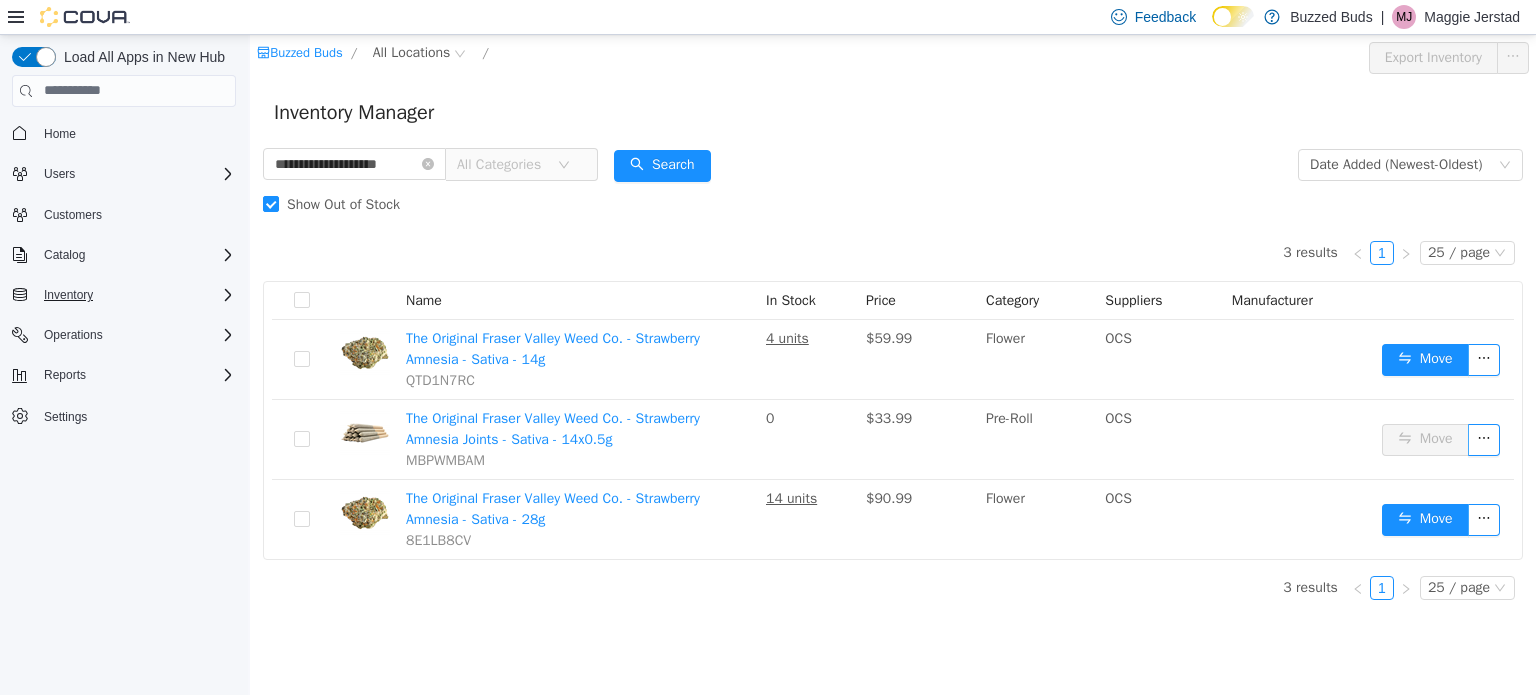 click on "Inventory" at bounding box center (136, 295) 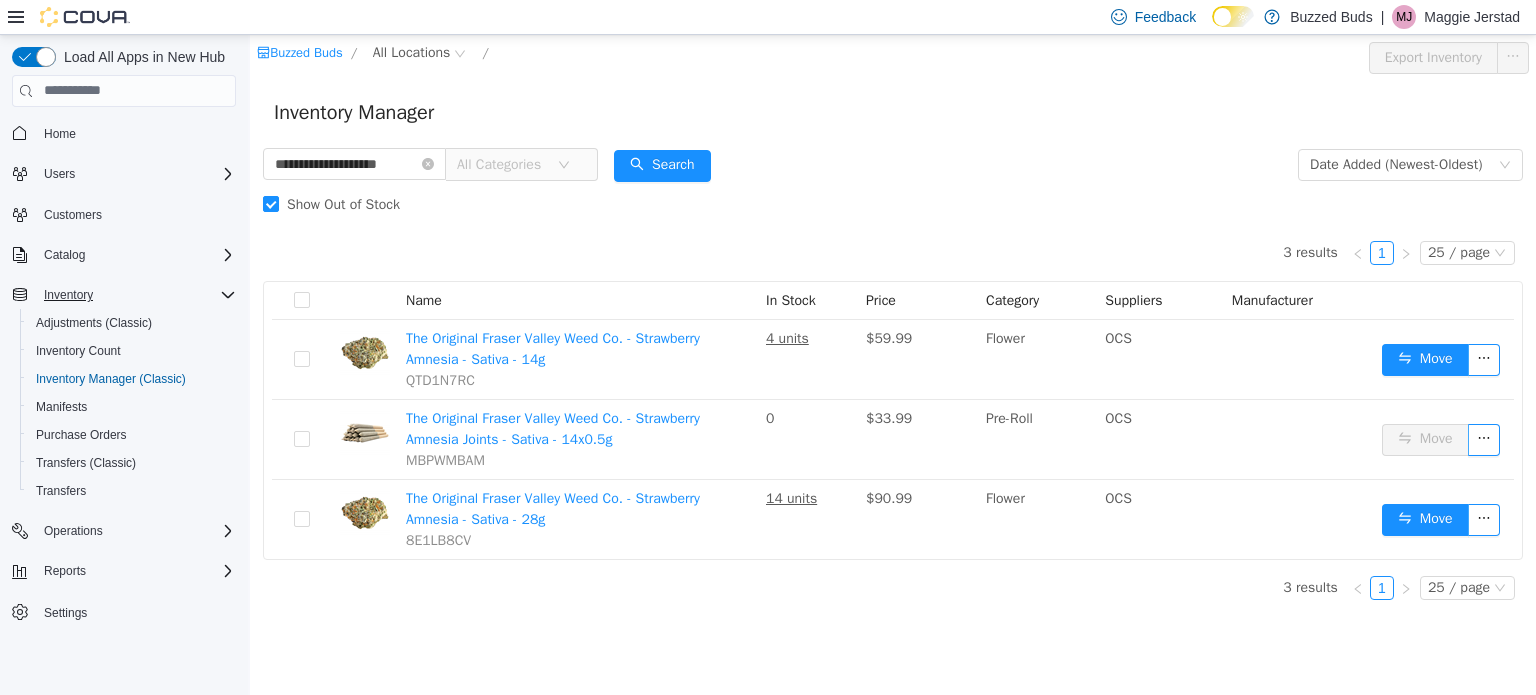 click on "Inventory" at bounding box center [136, 295] 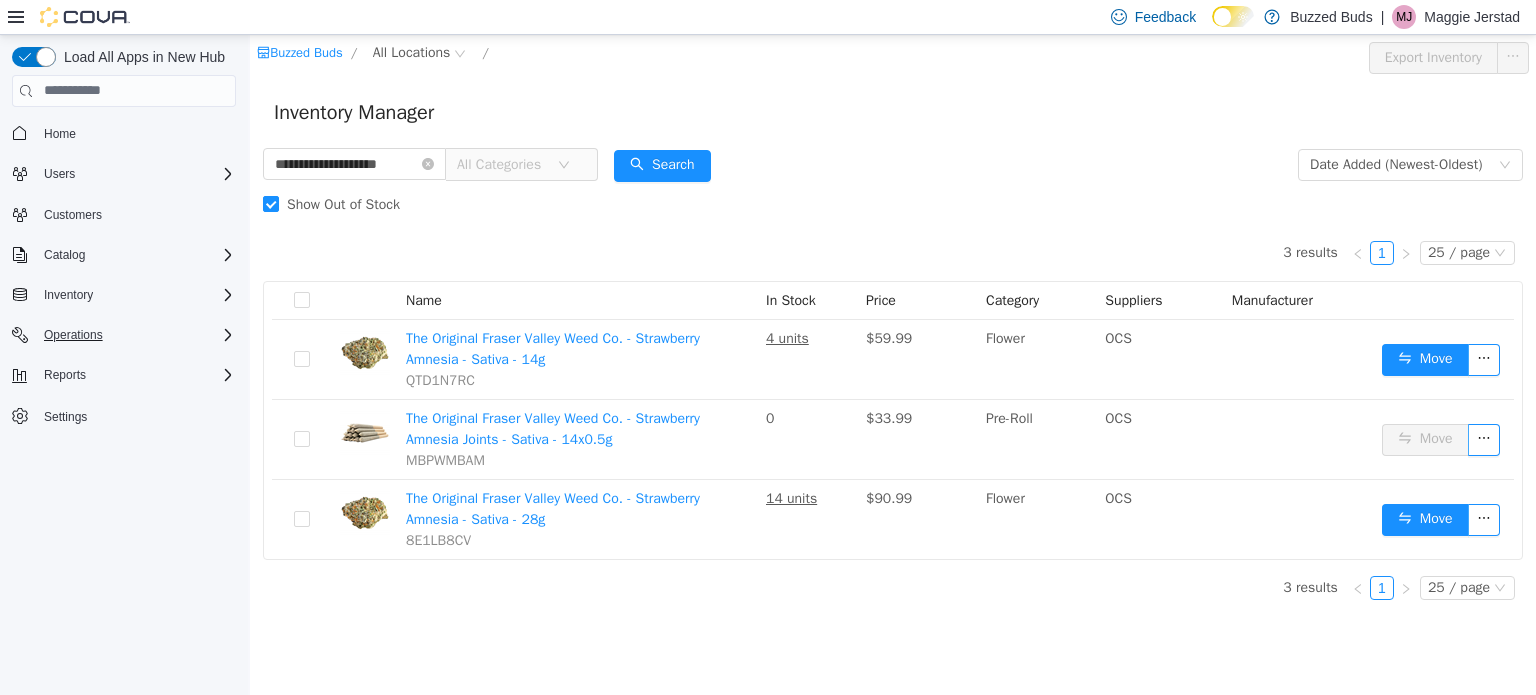 click on "Operations" at bounding box center (136, 335) 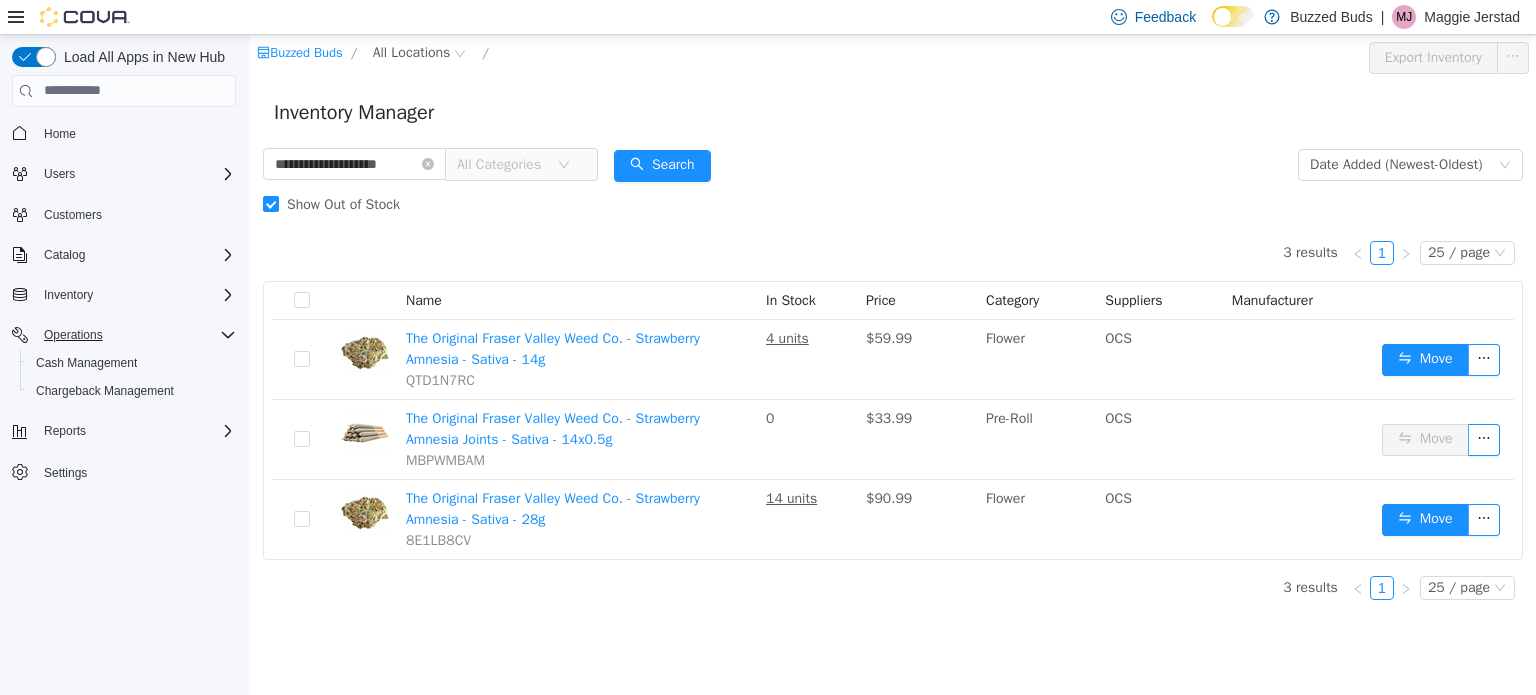 click on "Operations" at bounding box center (136, 335) 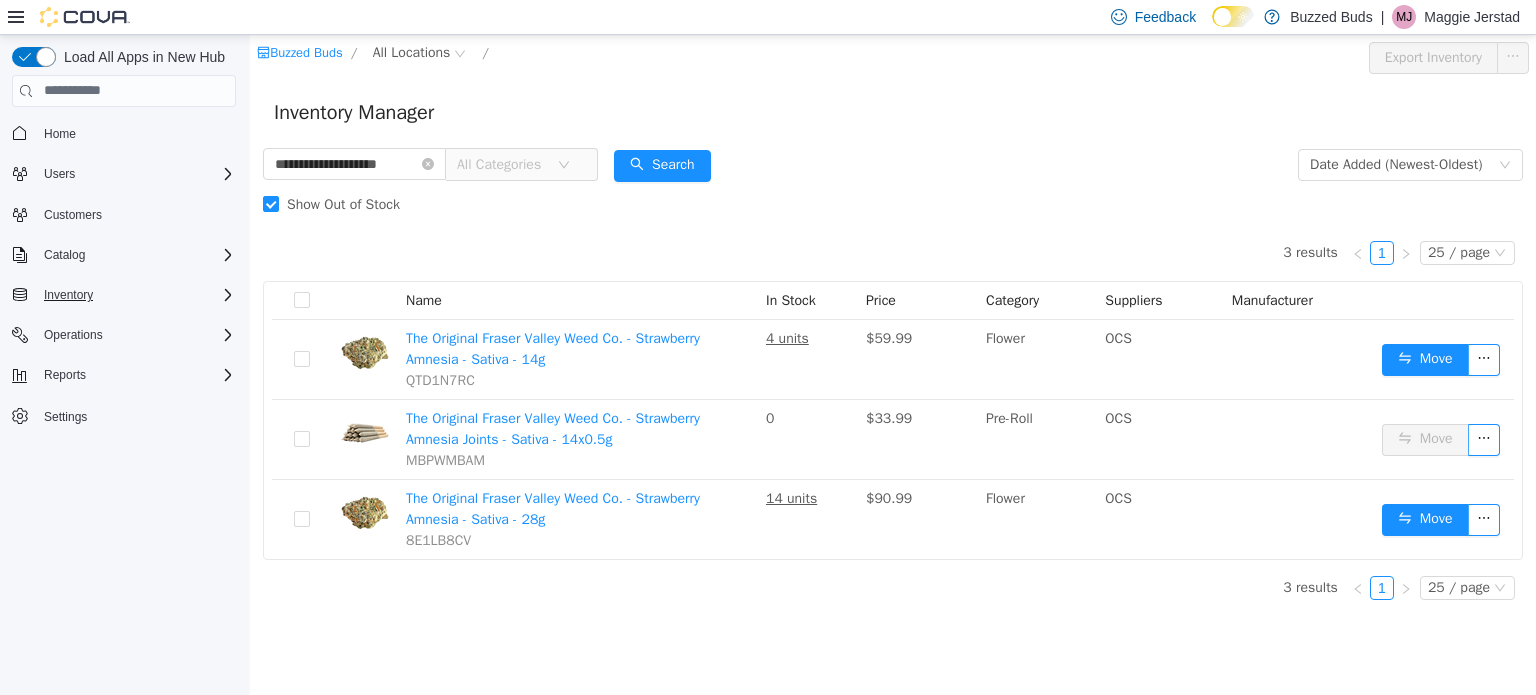 click on "Inventory" at bounding box center [136, 295] 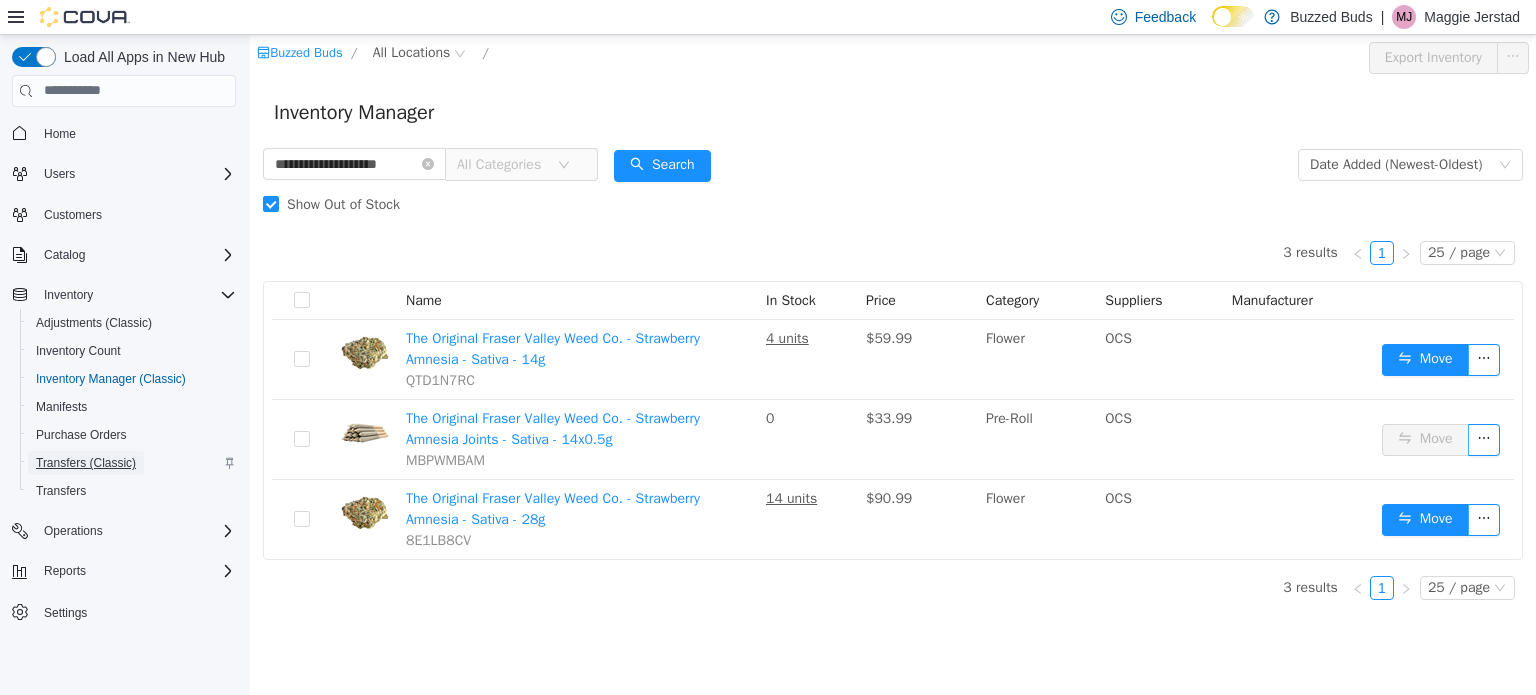 click on "Transfers (Classic)" at bounding box center (86, 463) 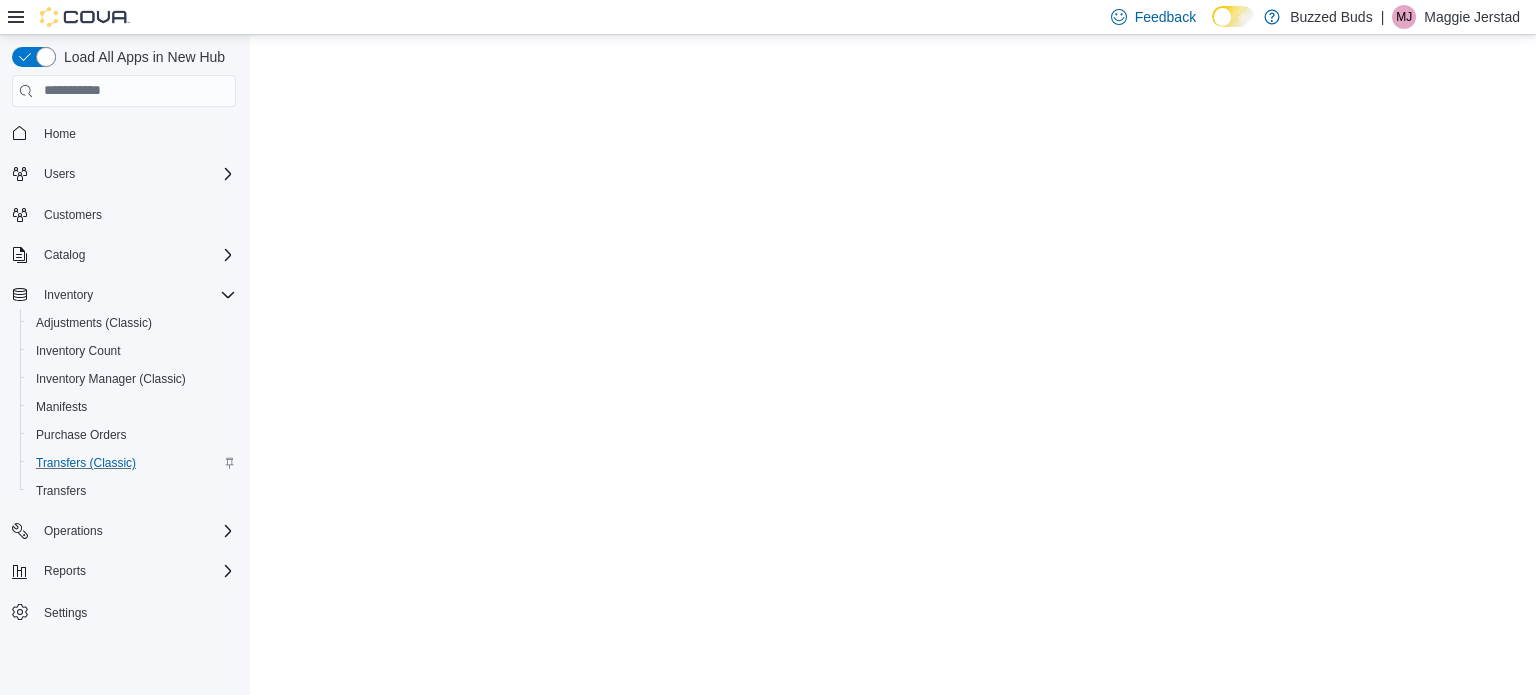scroll, scrollTop: 0, scrollLeft: 0, axis: both 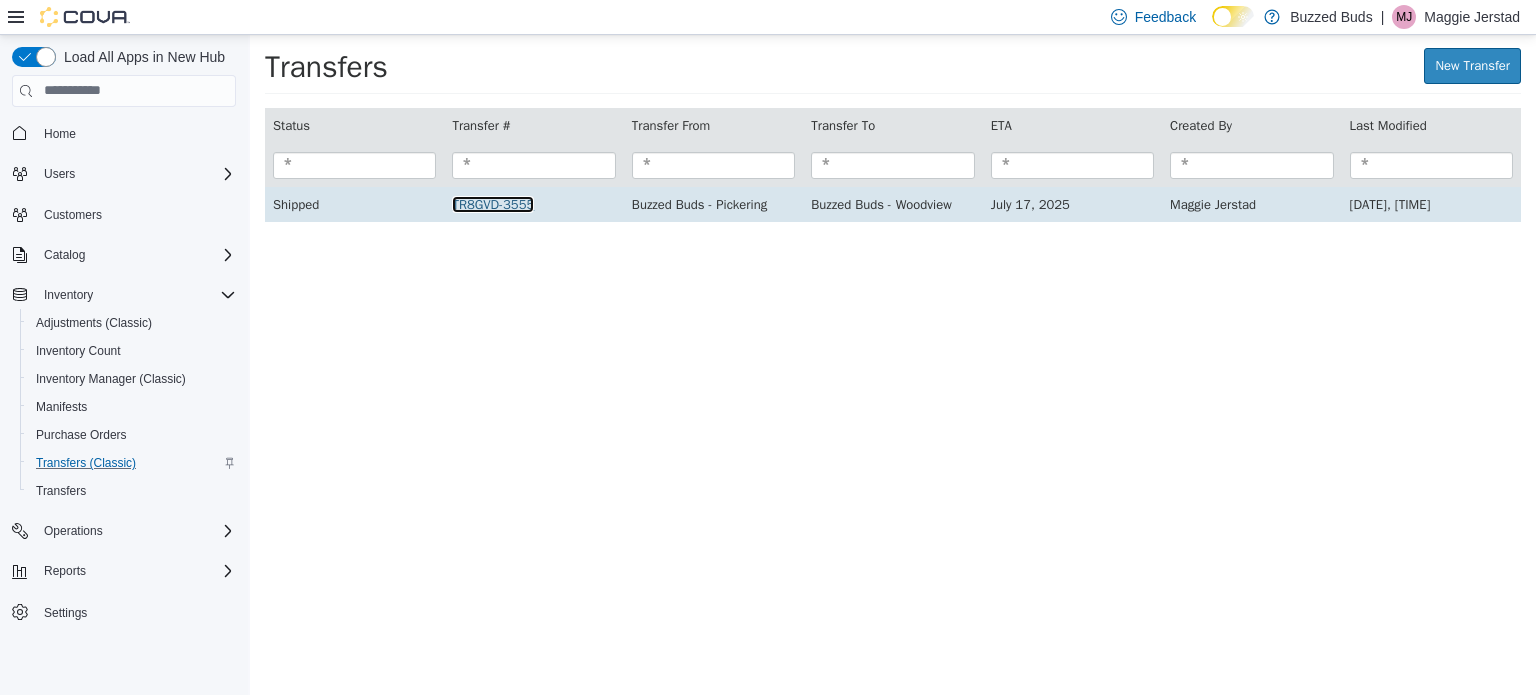 click on "TR8GVD-3555" at bounding box center [493, 203] 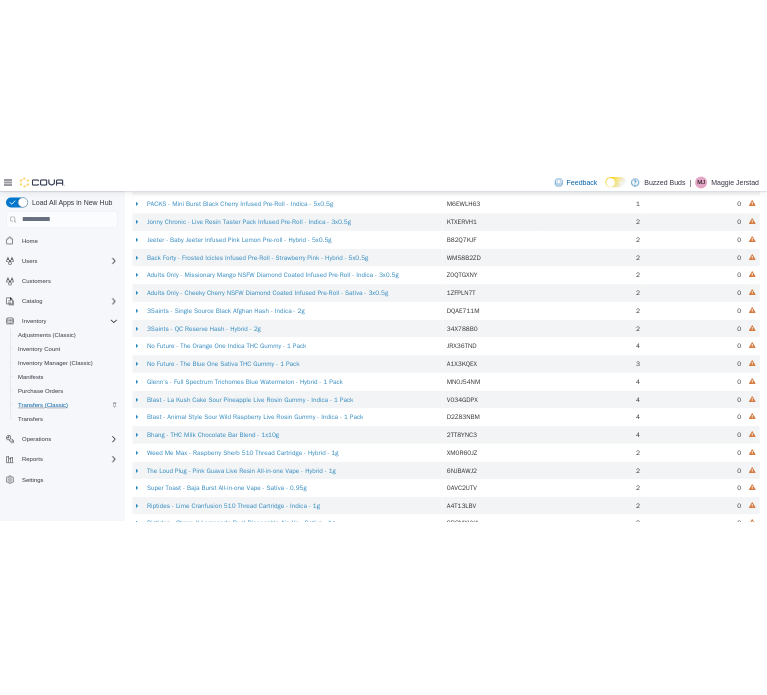 scroll, scrollTop: 0, scrollLeft: 0, axis: both 